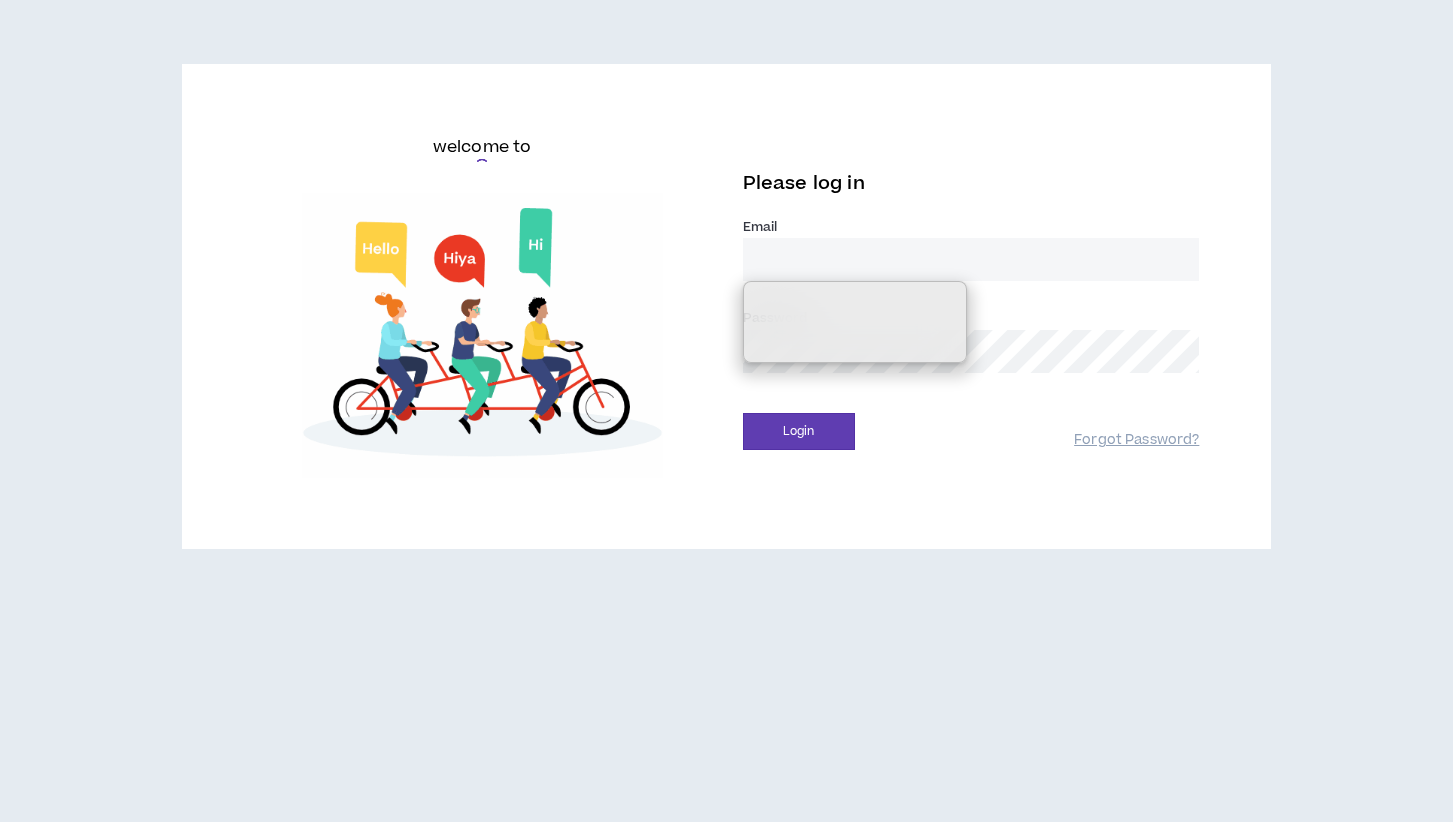 scroll, scrollTop: 0, scrollLeft: 0, axis: both 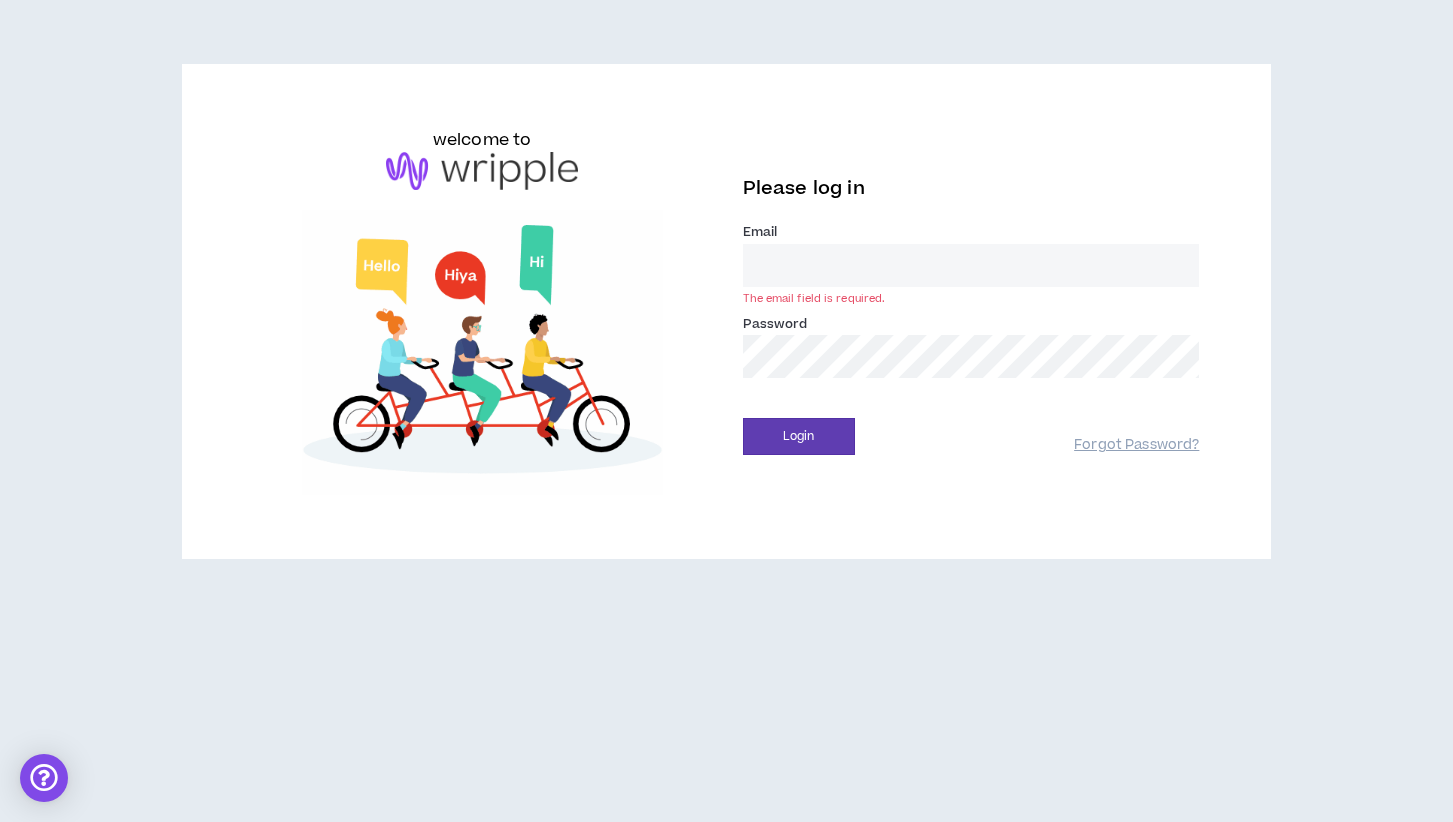click on "Email  *" at bounding box center [971, 265] 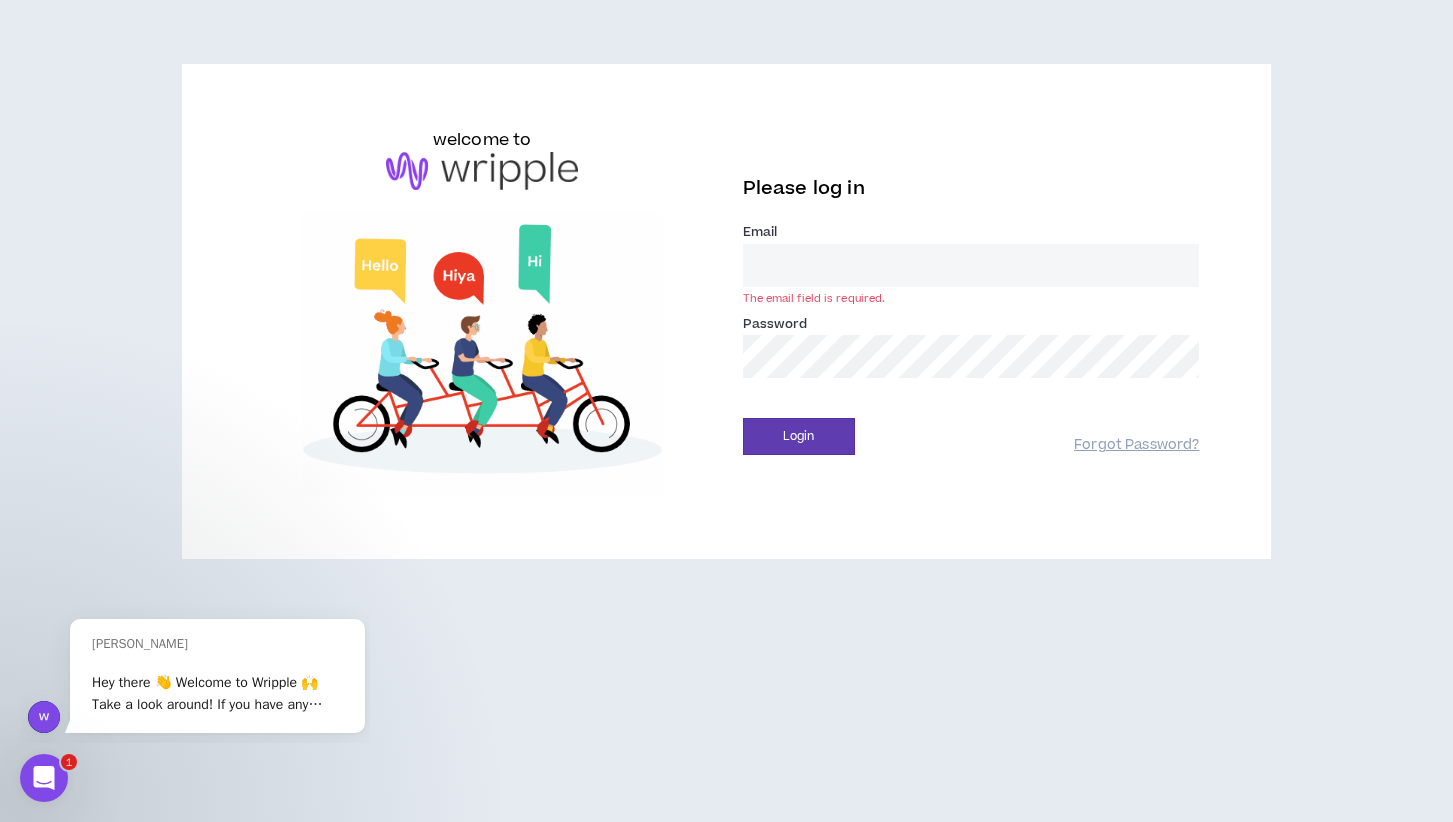 scroll, scrollTop: 0, scrollLeft: 0, axis: both 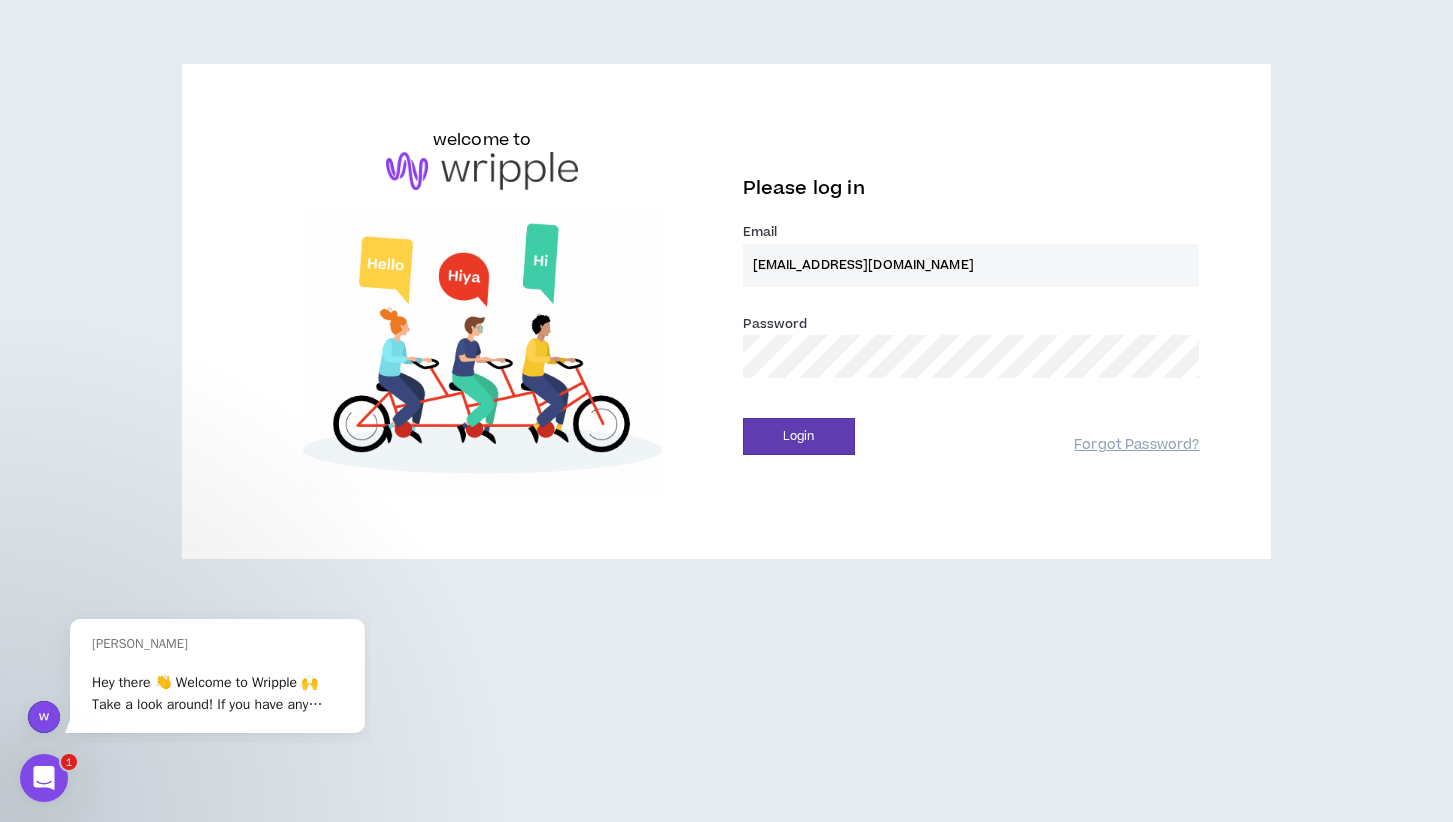 type on "[EMAIL_ADDRESS][DOMAIN_NAME]" 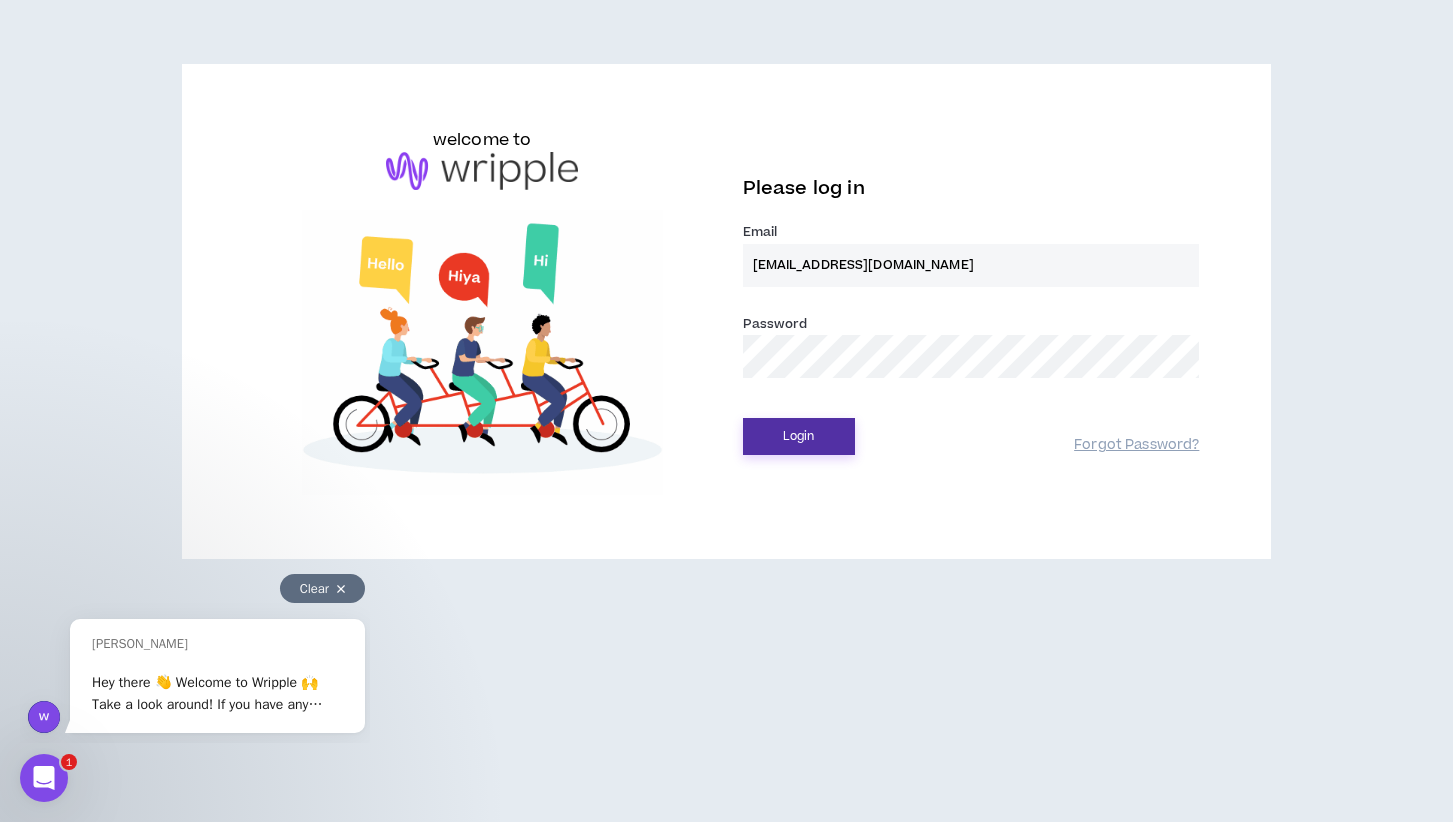 click on "Login" at bounding box center [799, 436] 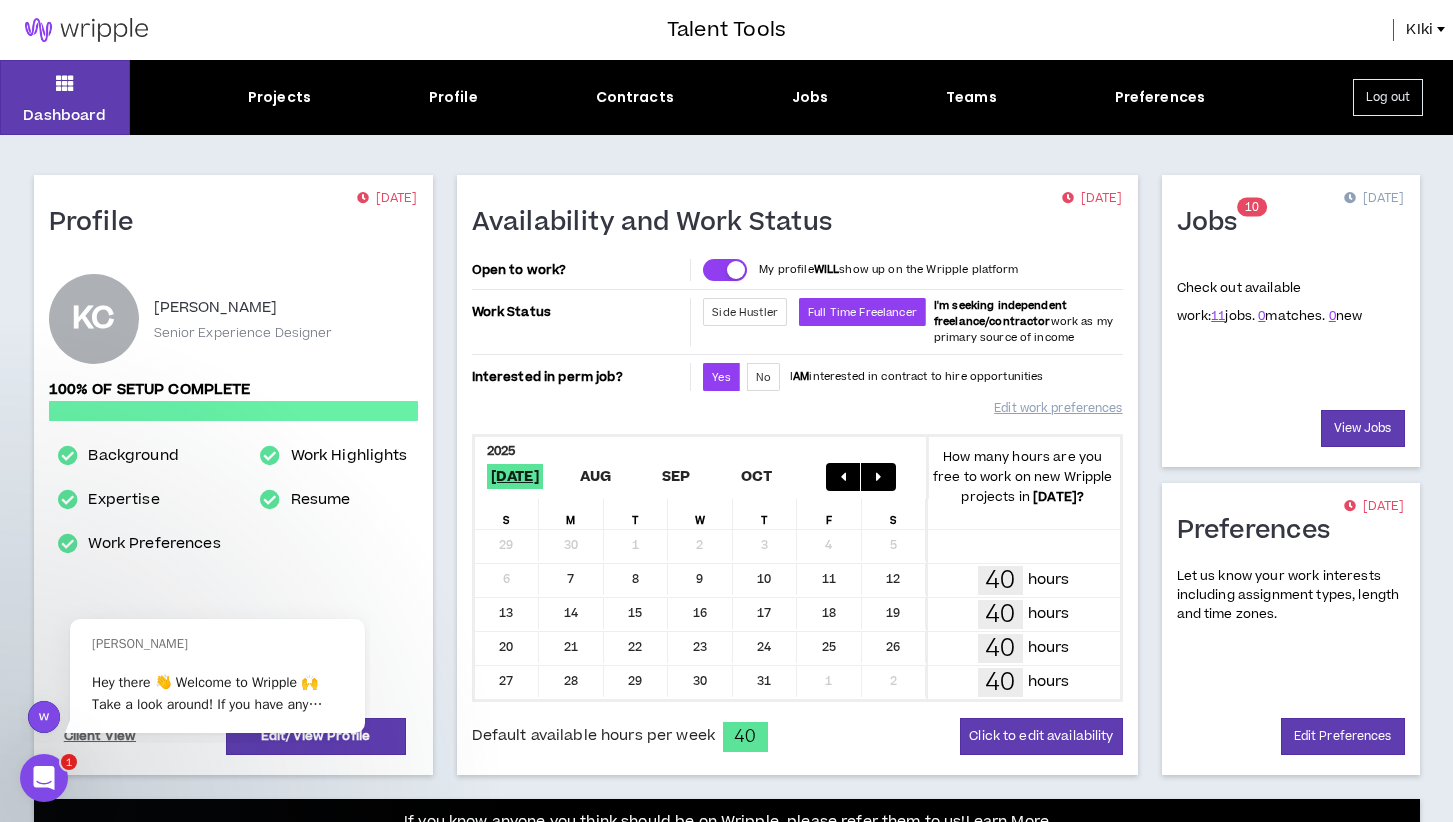 click at bounding box center [1441, 29] 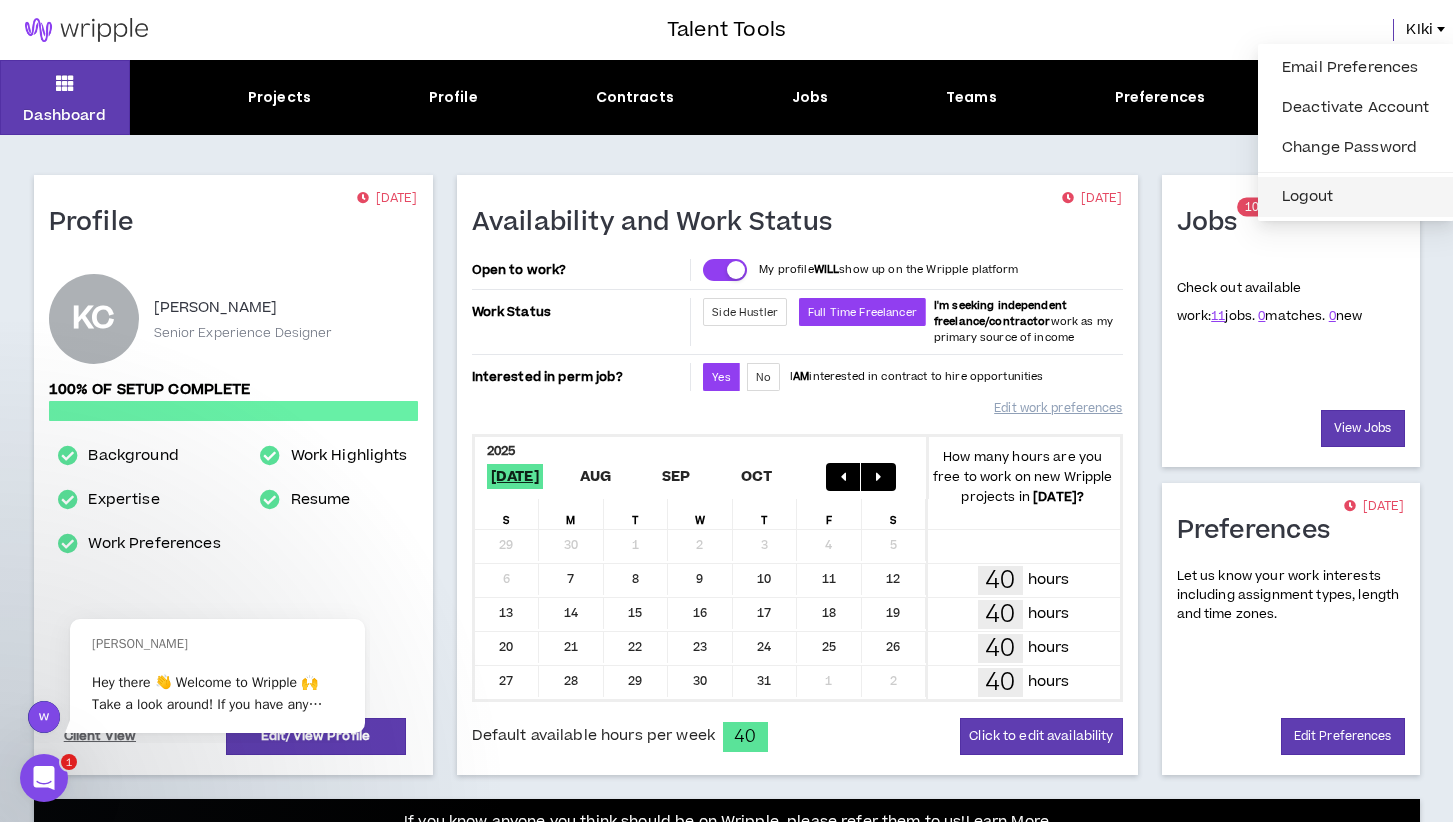 click on "Logout" at bounding box center [1356, 197] 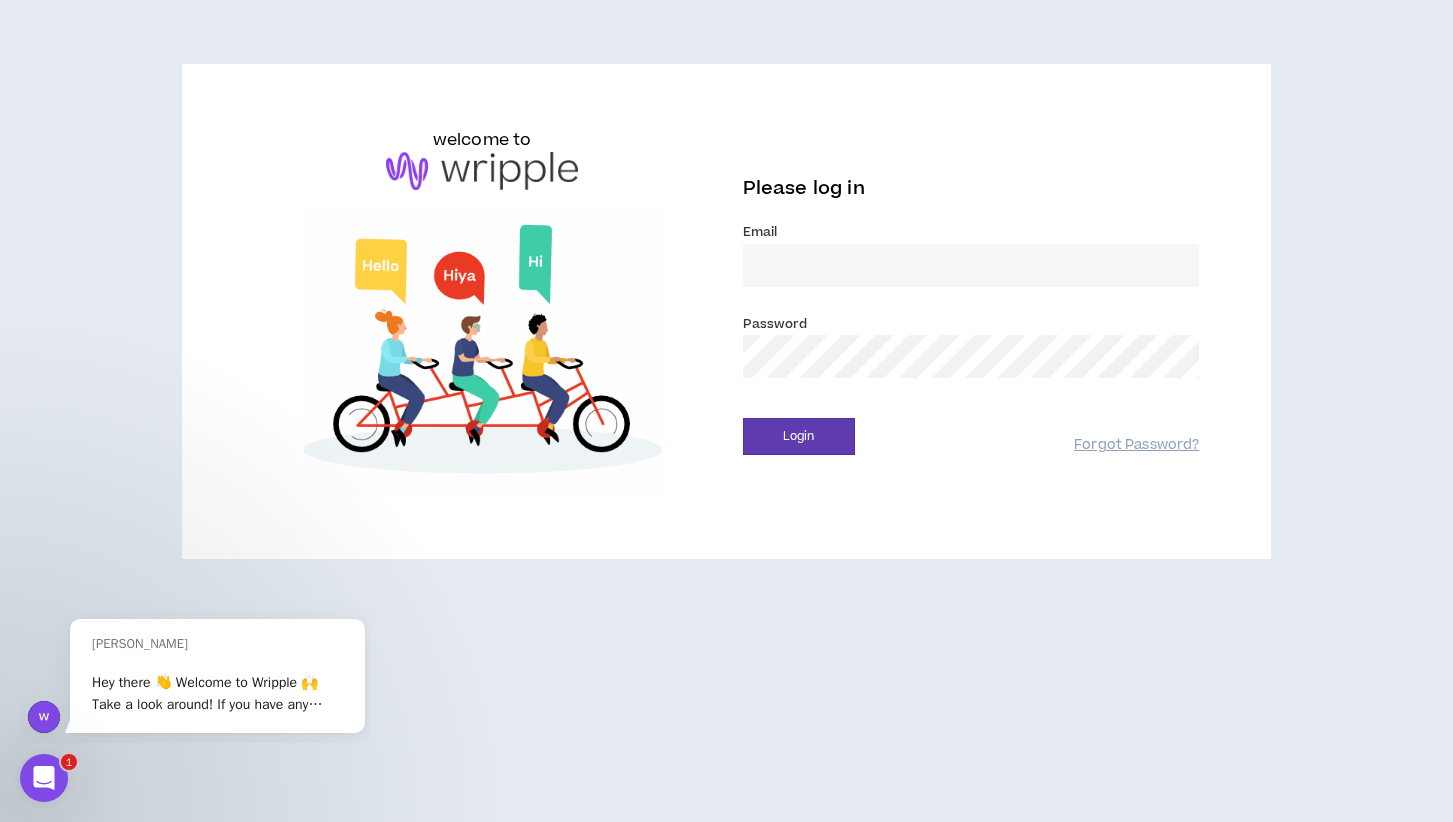 click on "Email  *" at bounding box center (971, 261) 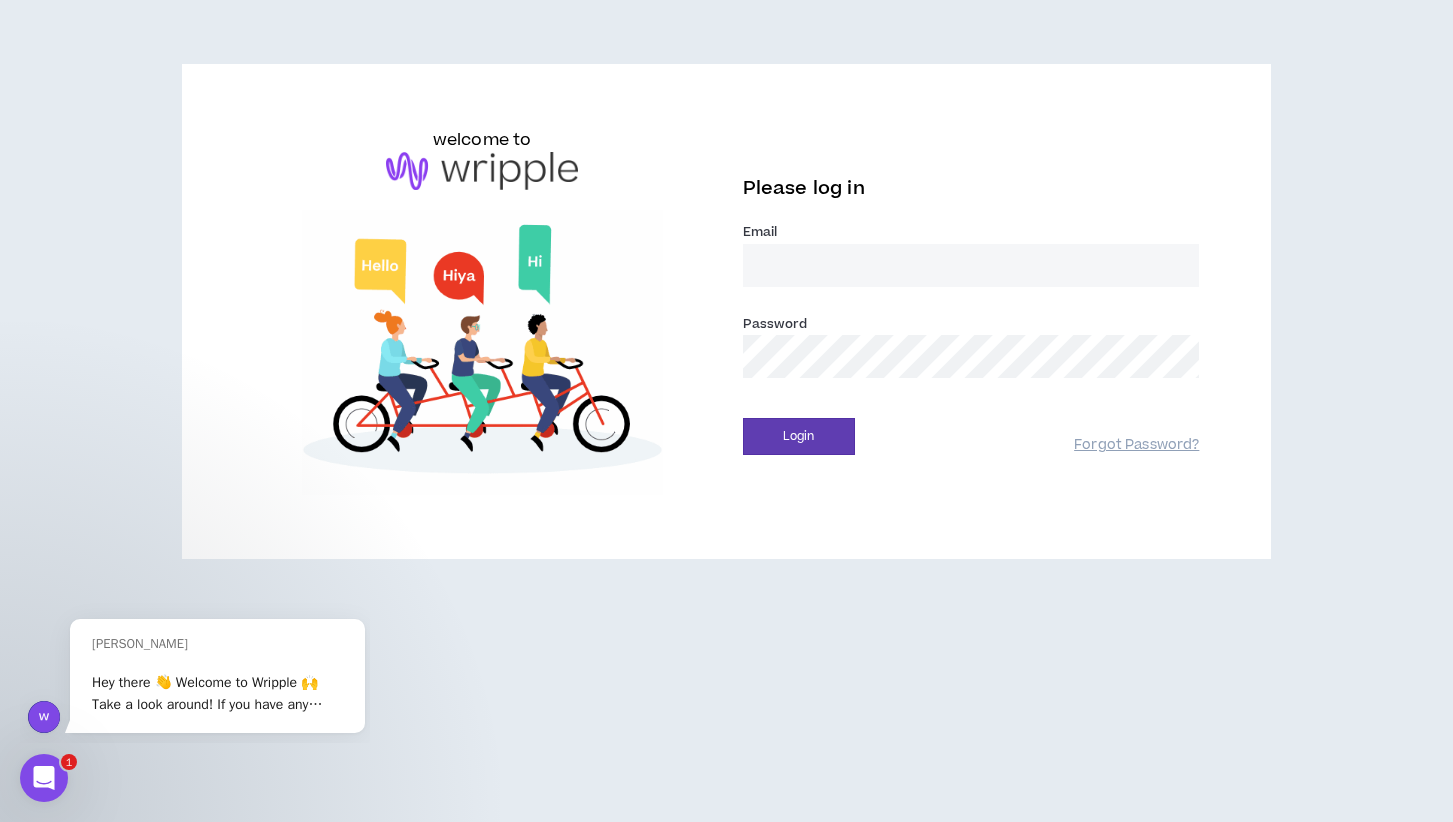 click on "Email  *" at bounding box center (971, 265) 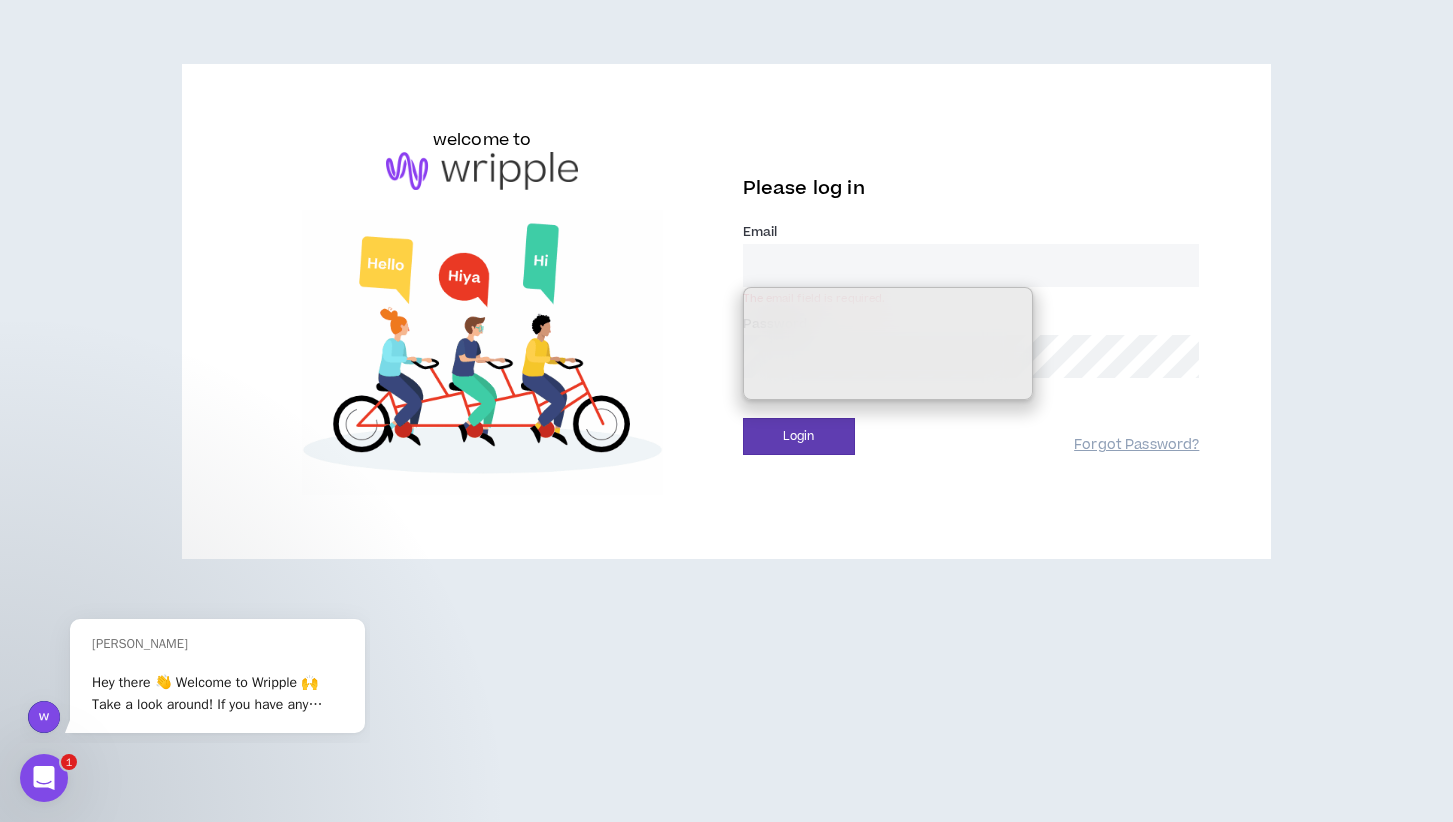 type on "[EMAIL_ADDRESS][DOMAIN_NAME]" 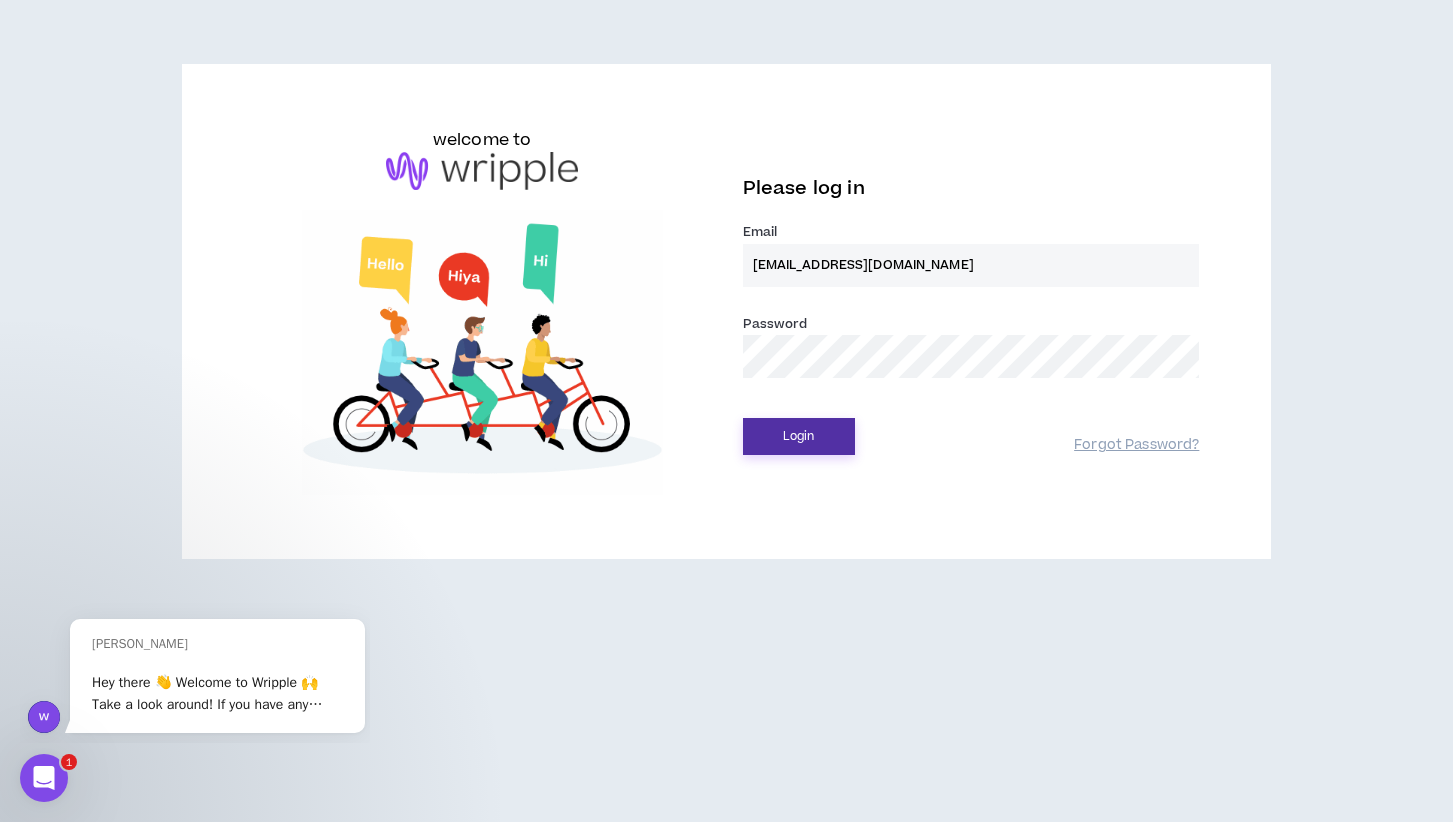 click on "Login" at bounding box center (799, 436) 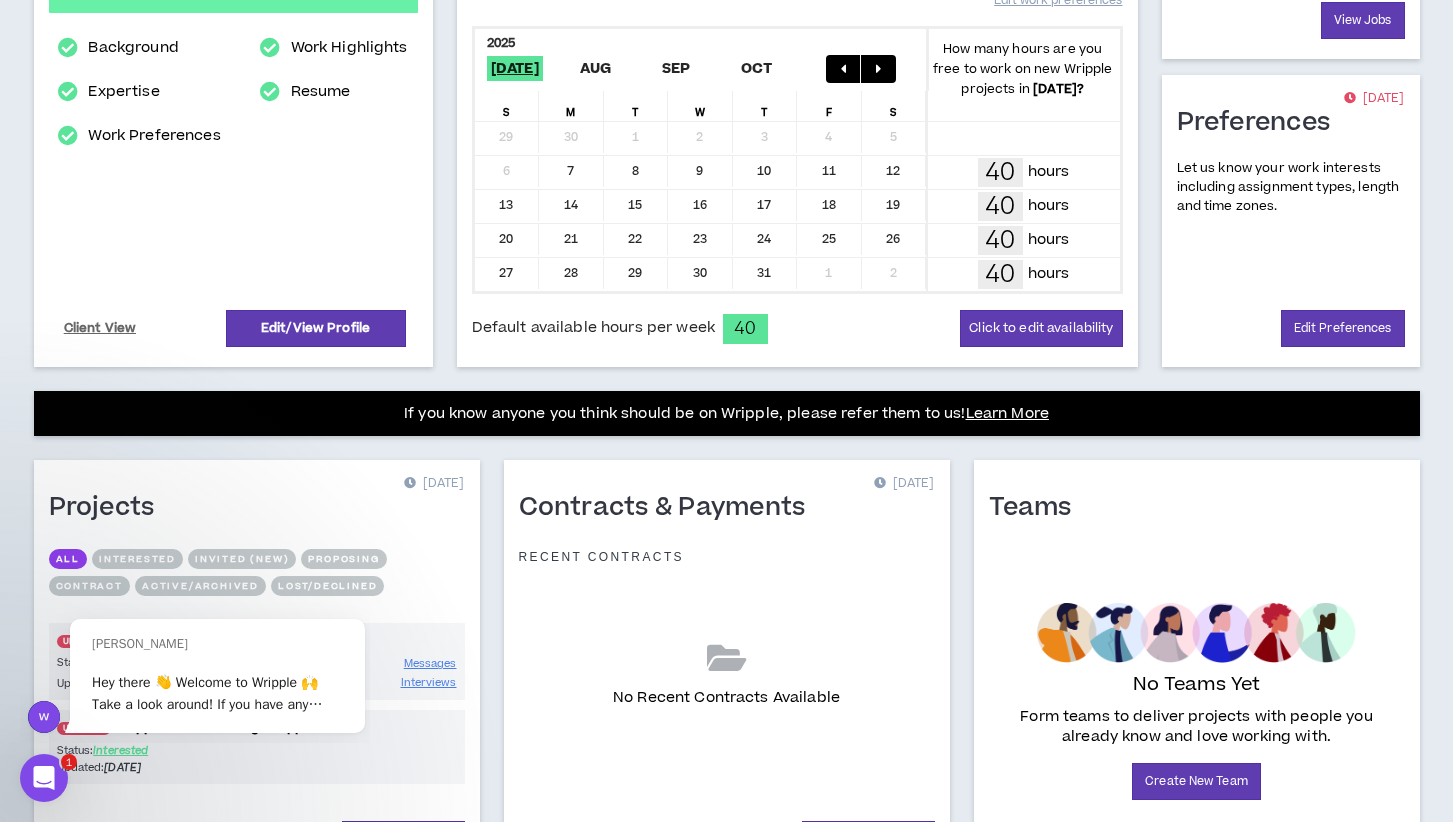 scroll, scrollTop: 440, scrollLeft: 0, axis: vertical 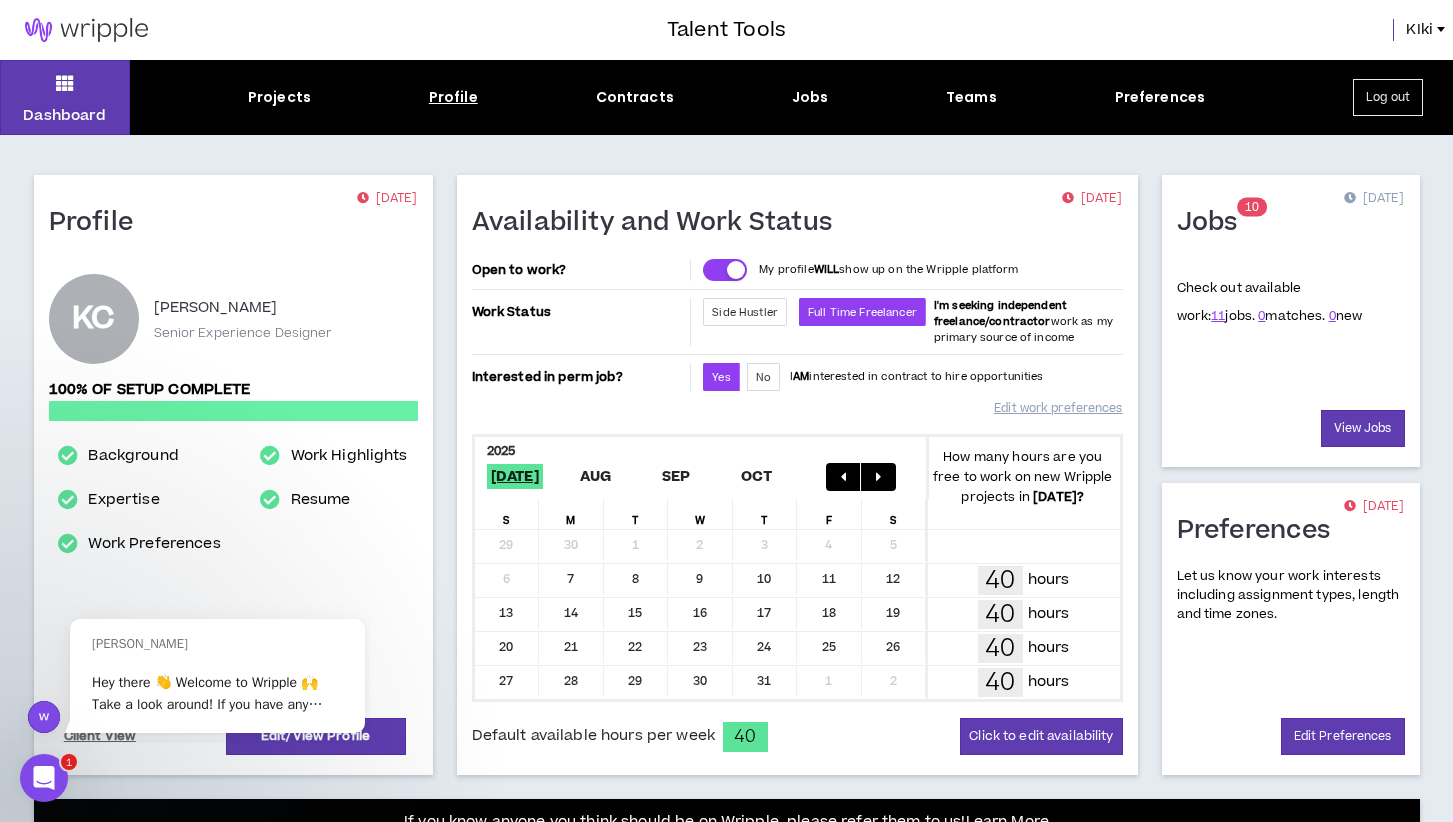 click on "Profile" at bounding box center (453, 97) 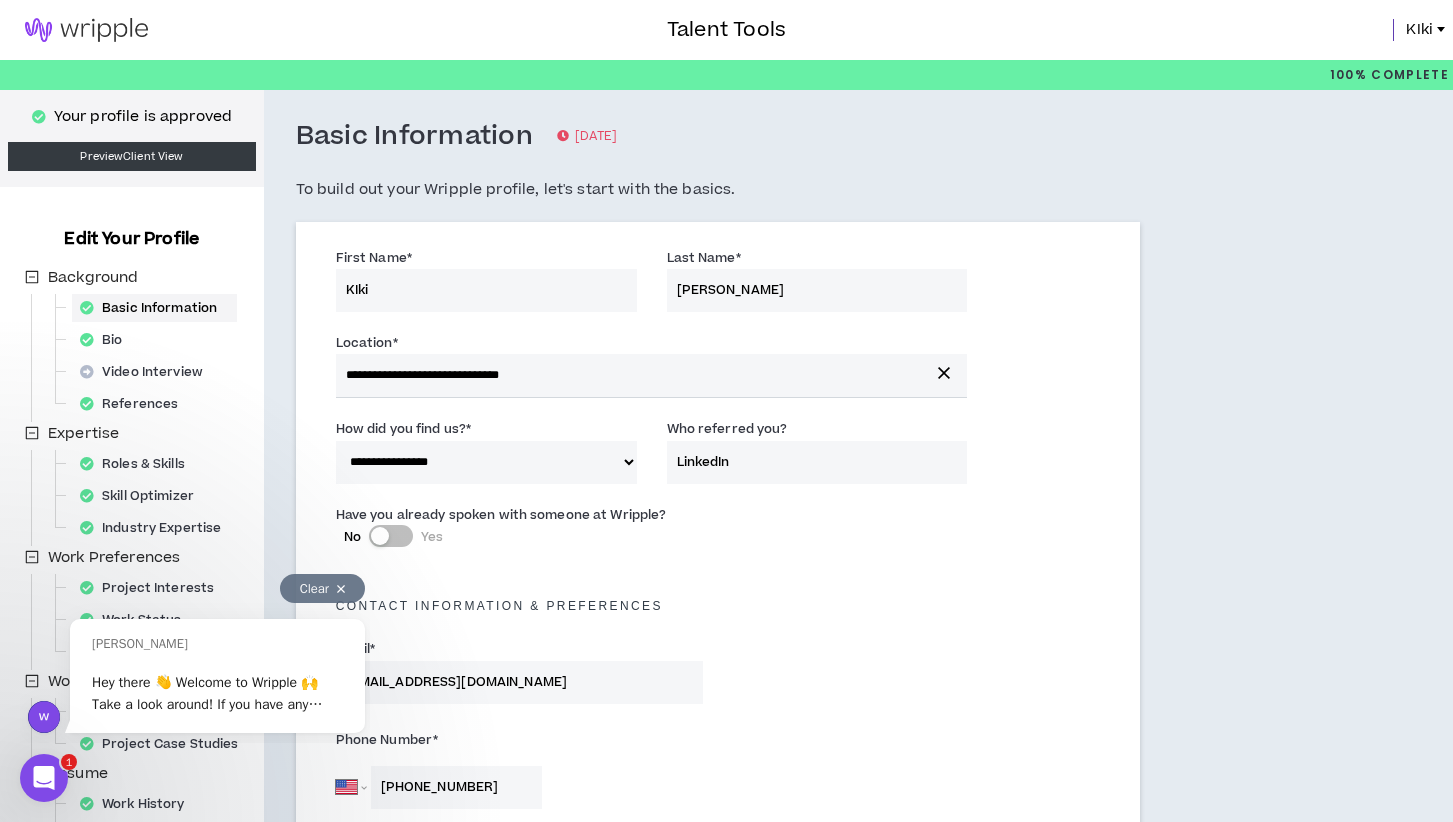 click at bounding box center (341, 589) 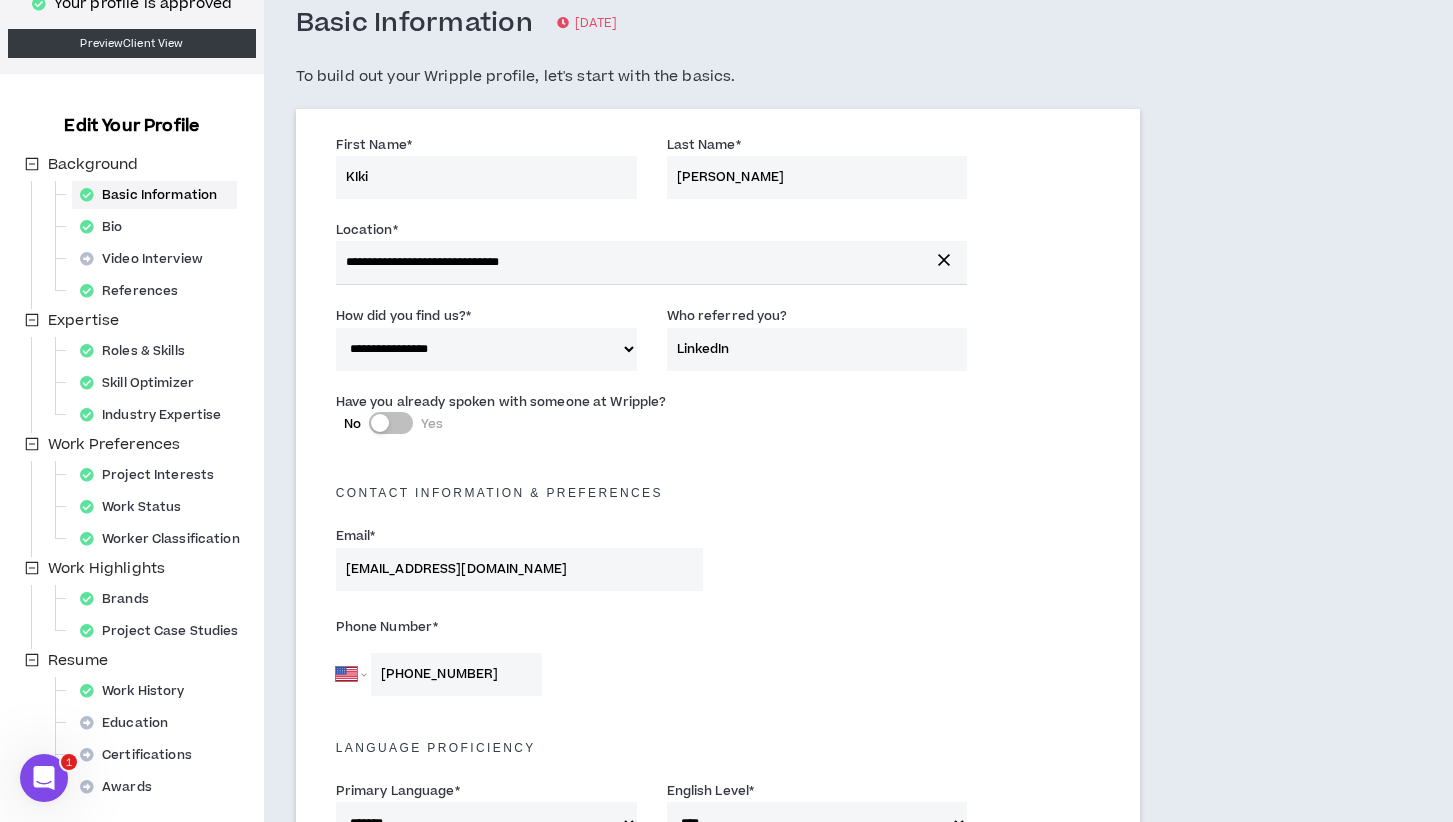 scroll, scrollTop: 111, scrollLeft: 0, axis: vertical 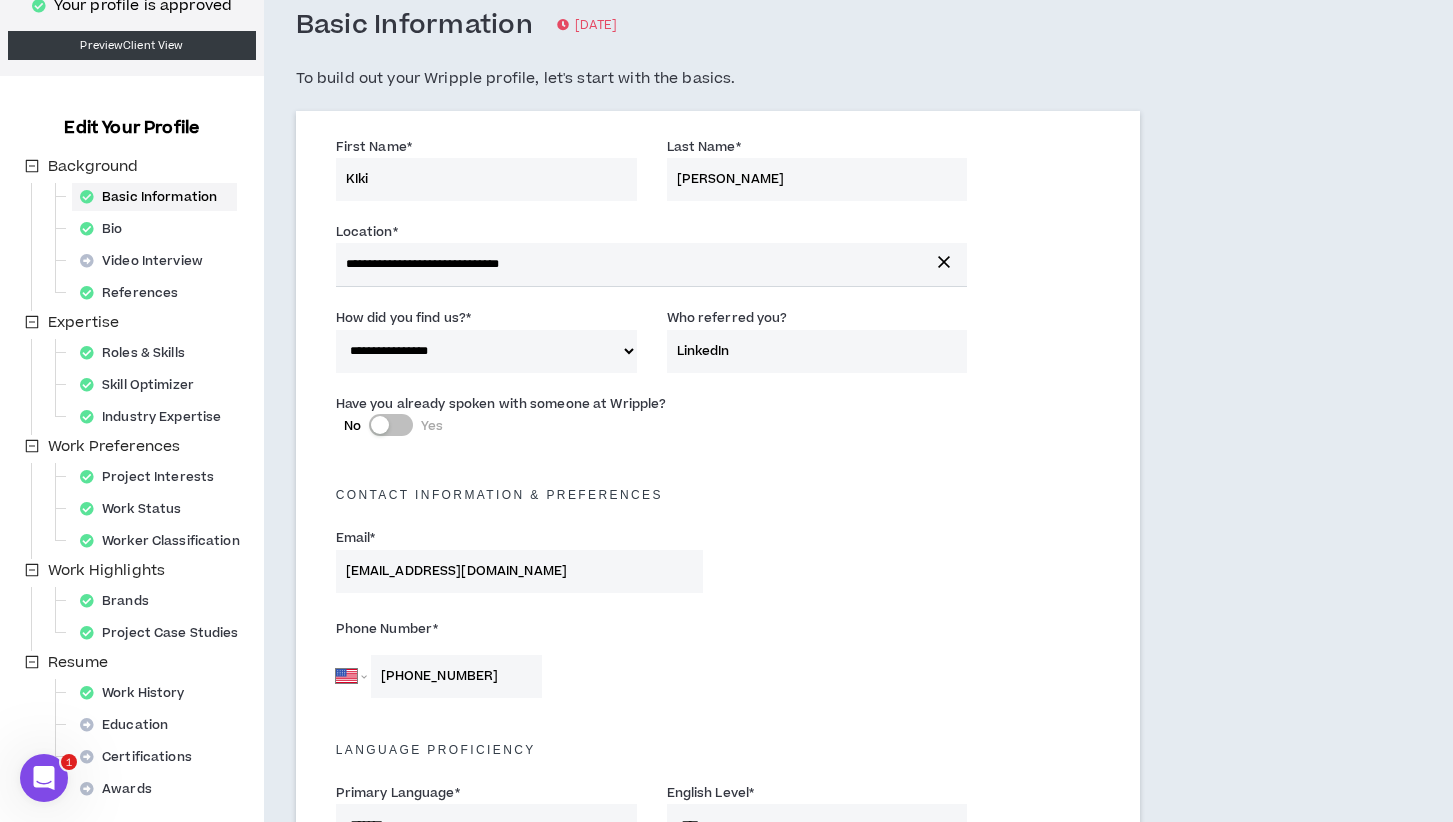 click on "No Yes" at bounding box center [391, 425] 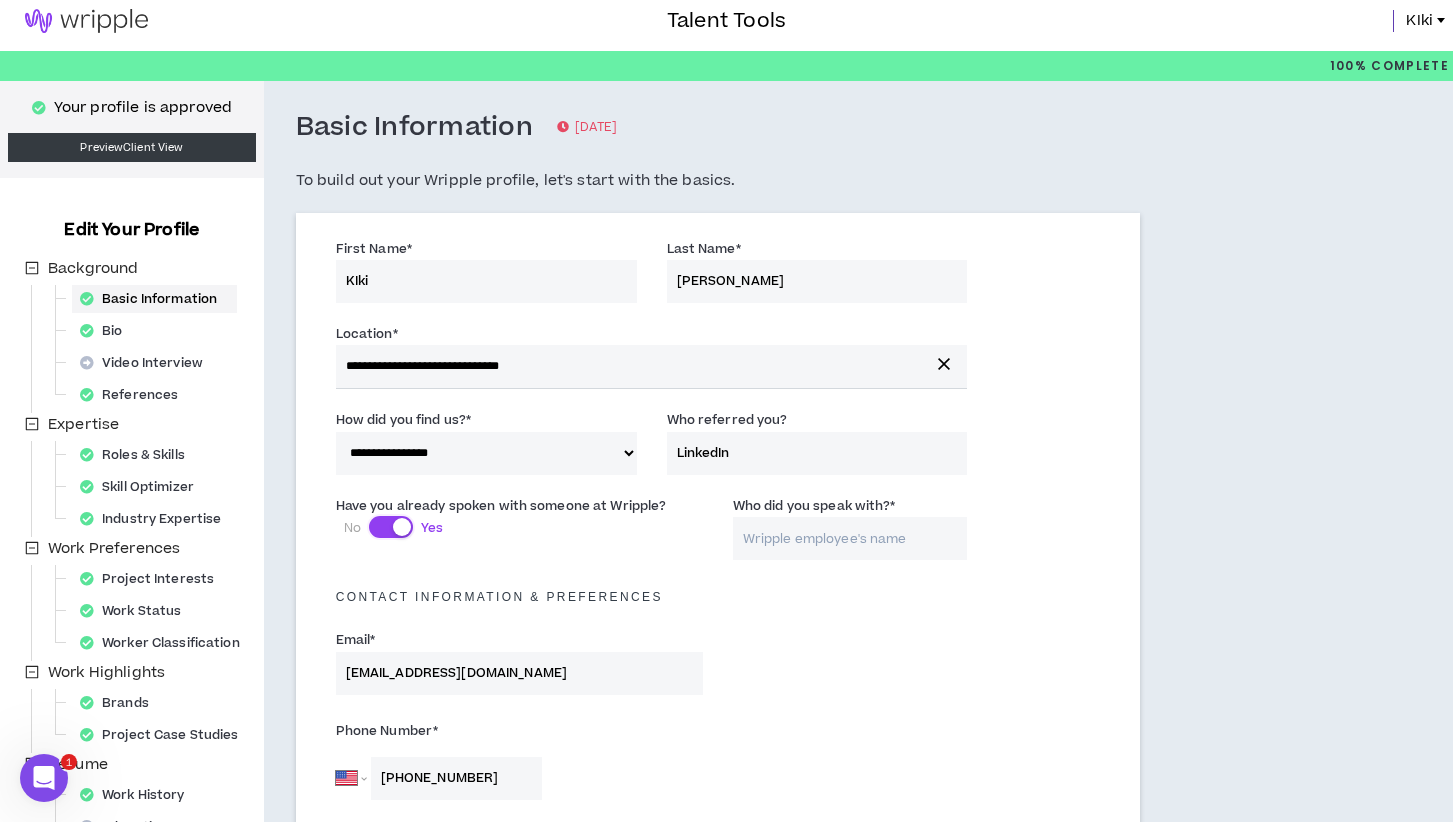 scroll, scrollTop: 0, scrollLeft: 0, axis: both 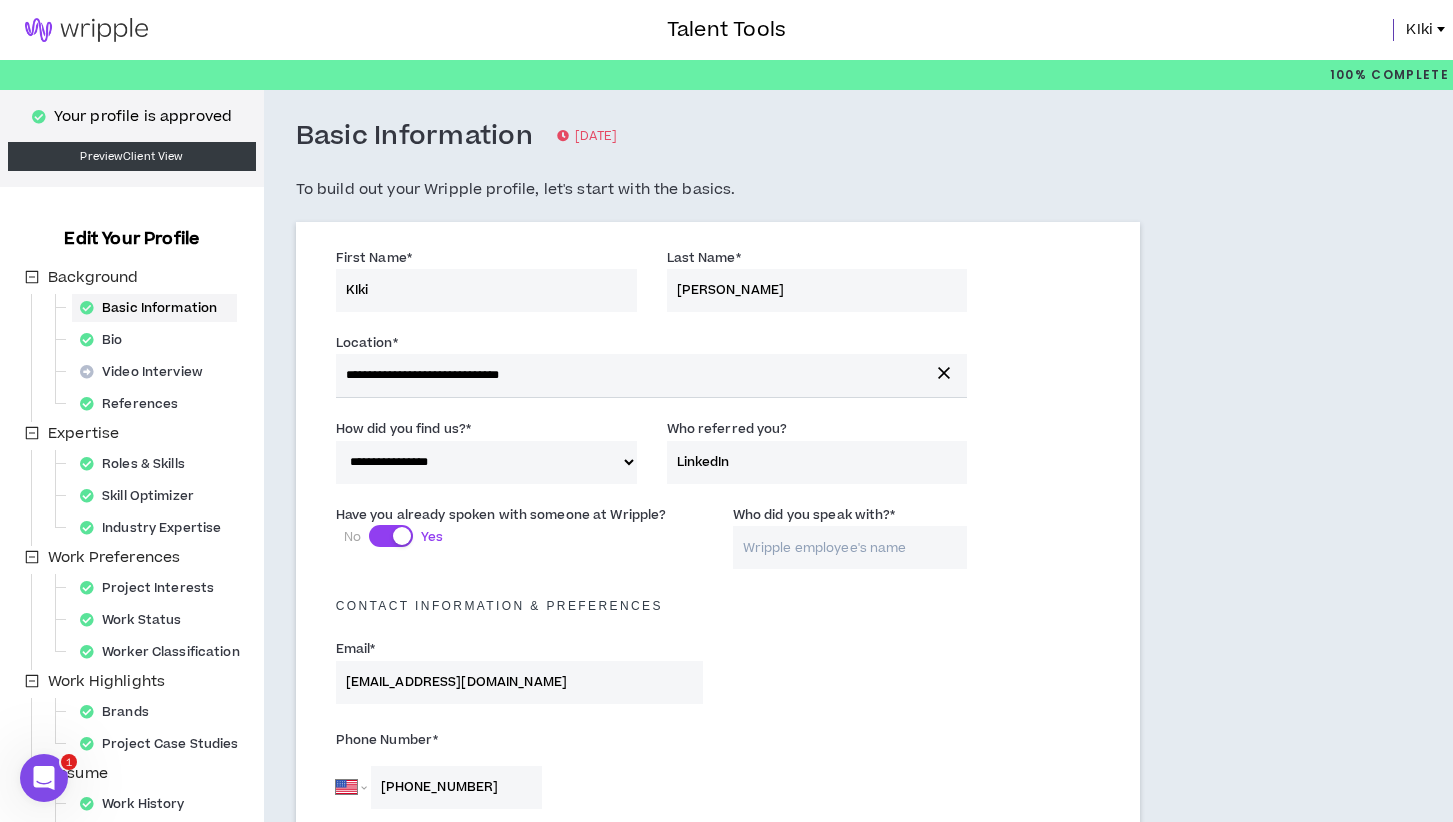 click on "KIki" at bounding box center [1429, 30] 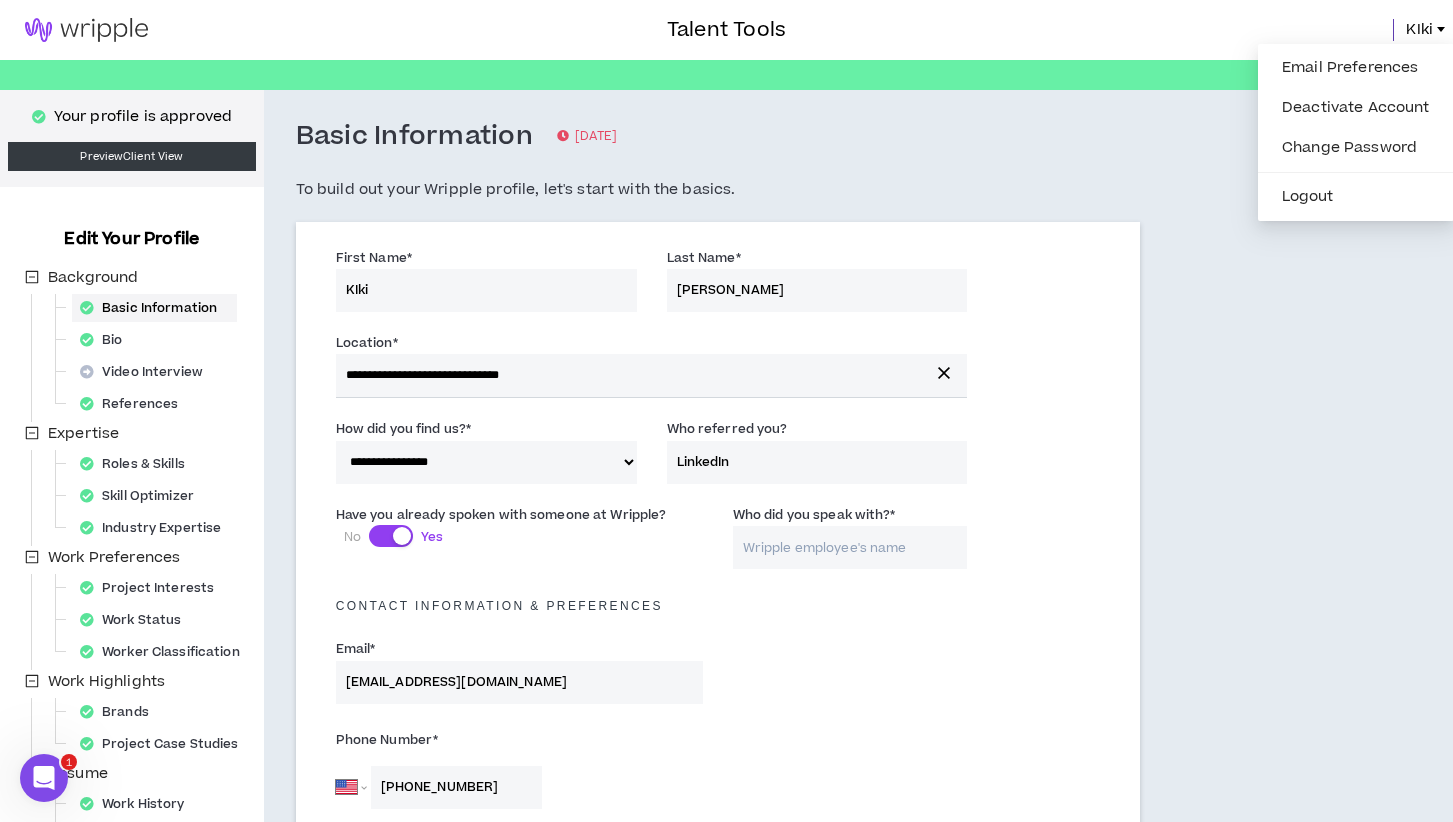 click on "**********" at bounding box center [809, 1110] 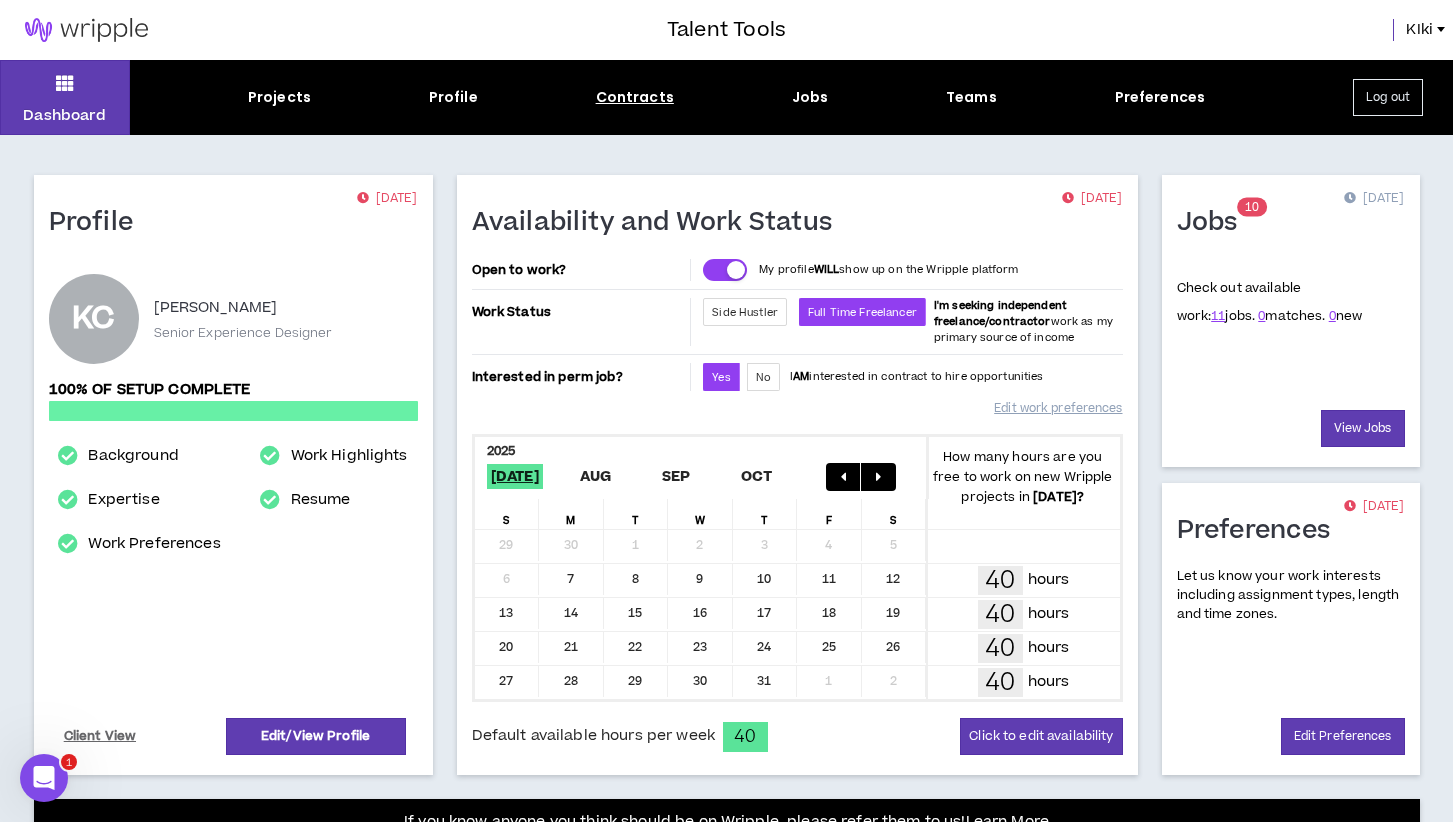 click on "Contracts" at bounding box center [635, 97] 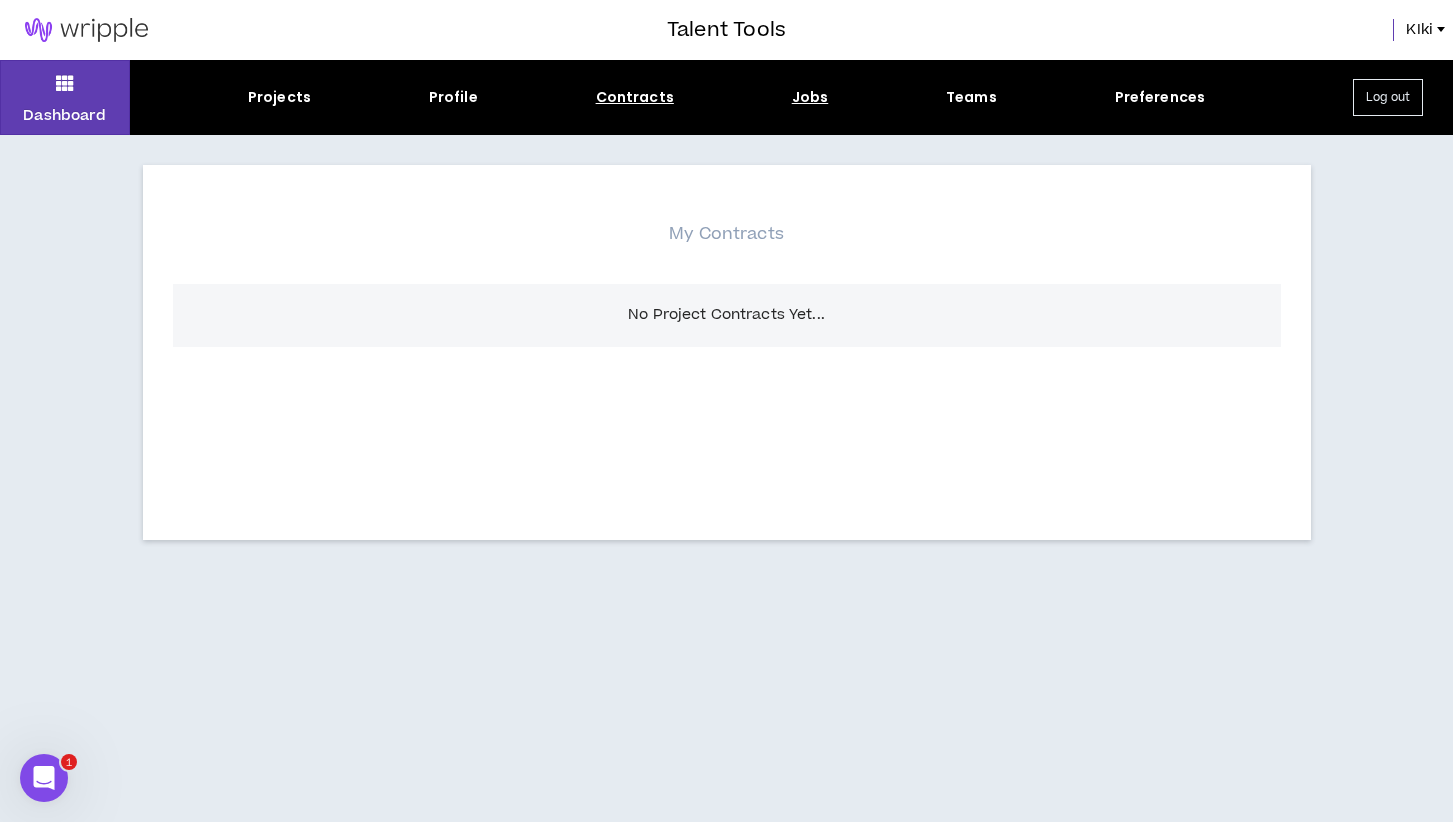 click on "Jobs" at bounding box center (810, 97) 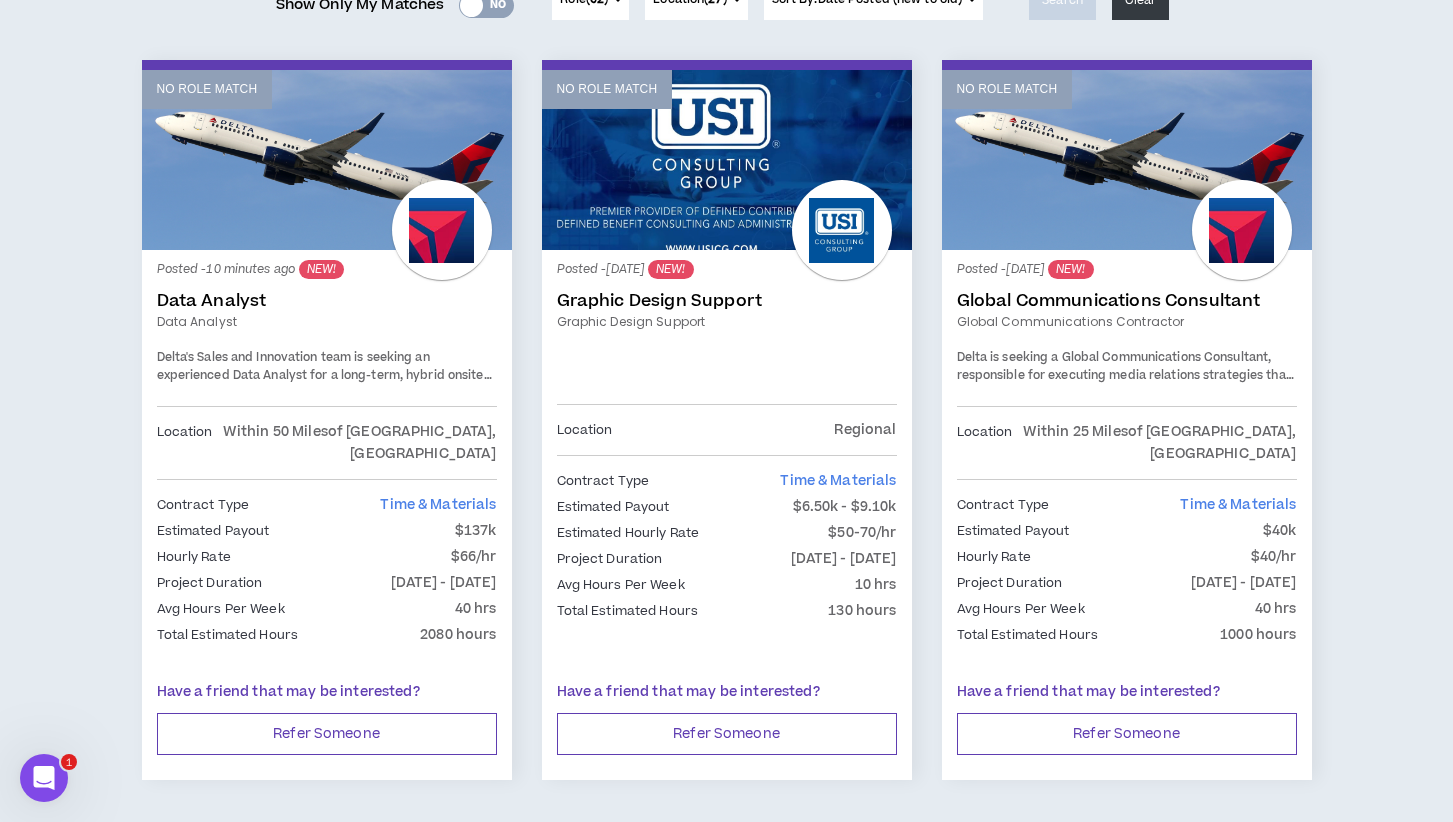 scroll, scrollTop: 307, scrollLeft: 0, axis: vertical 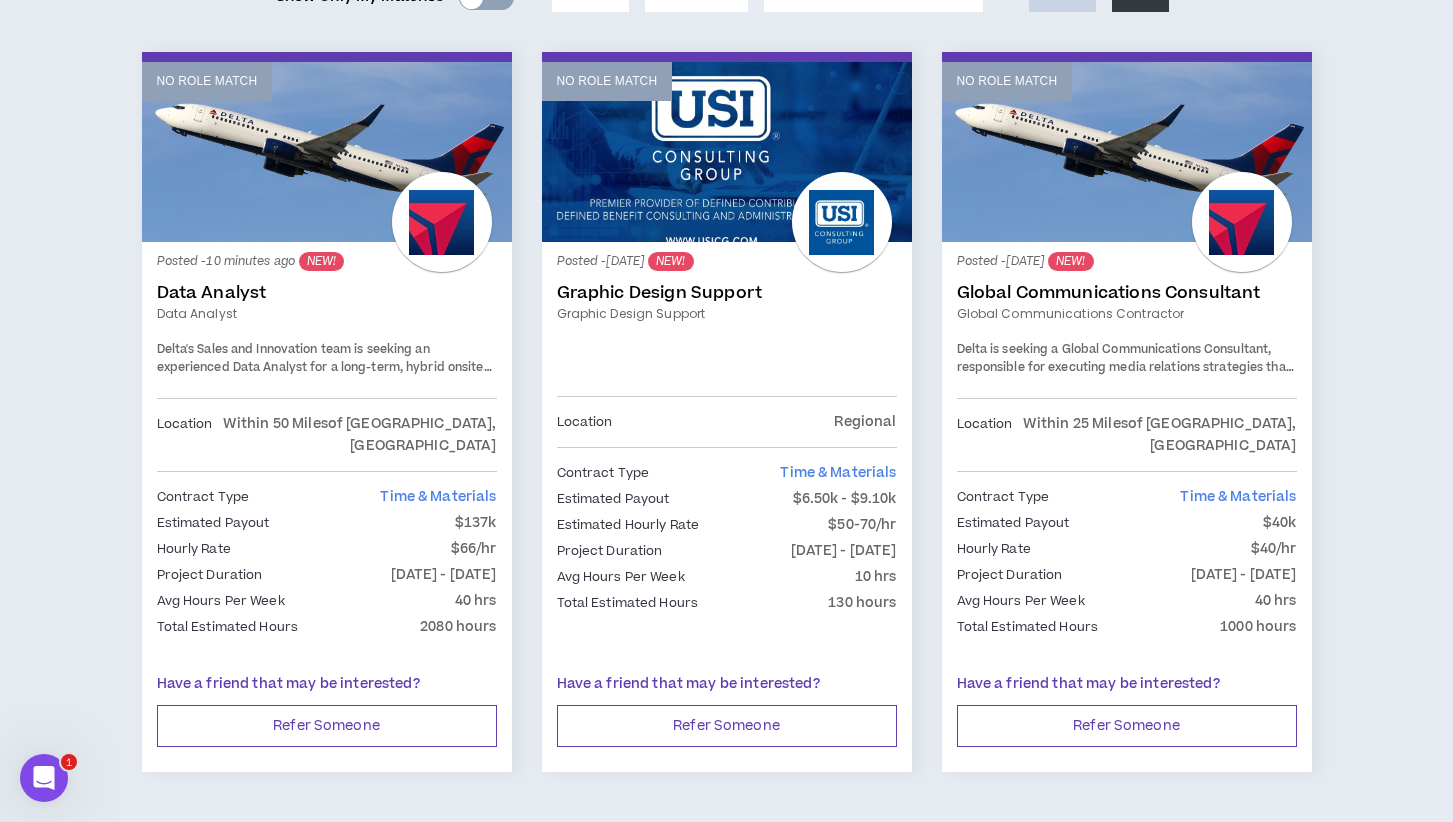 click on "No Role Match Posted -  10 minutes ago NEW! Data Analyst Data Analyst Delta's Sales and Innovation team is seeking an experienced Data Analyst for a long-term, hybrid onsite contract role. The data analyst will be responsible for collecting, analyzing and interpreting website data to inform strategic insights, and communicate findings to business user stakeholders. Requires 3 days onsite at [GEOGRAPHIC_DATA] (near the [GEOGRAPHIC_DATA]).
Key Activities:
Creating dashboard reports Running analysis on data sets Data manipulation Present key highlights and insights to business users
Must have:
3-5 years experience working in Data Analytics At least 3 years working experience with Tableau Experience in Adobe Analytics (preferred) or Google Analytics SQL experience Background in Data Visualizations Strong knowledge of Excel, including Vlookups
Key Tools:  Tableau (must have), Tableau Prep, Adobe Analytics or Google Analytics. Hyperion experience is a plus. Quantum Metrics experience is a plus. $137k" at bounding box center [726, 1622] 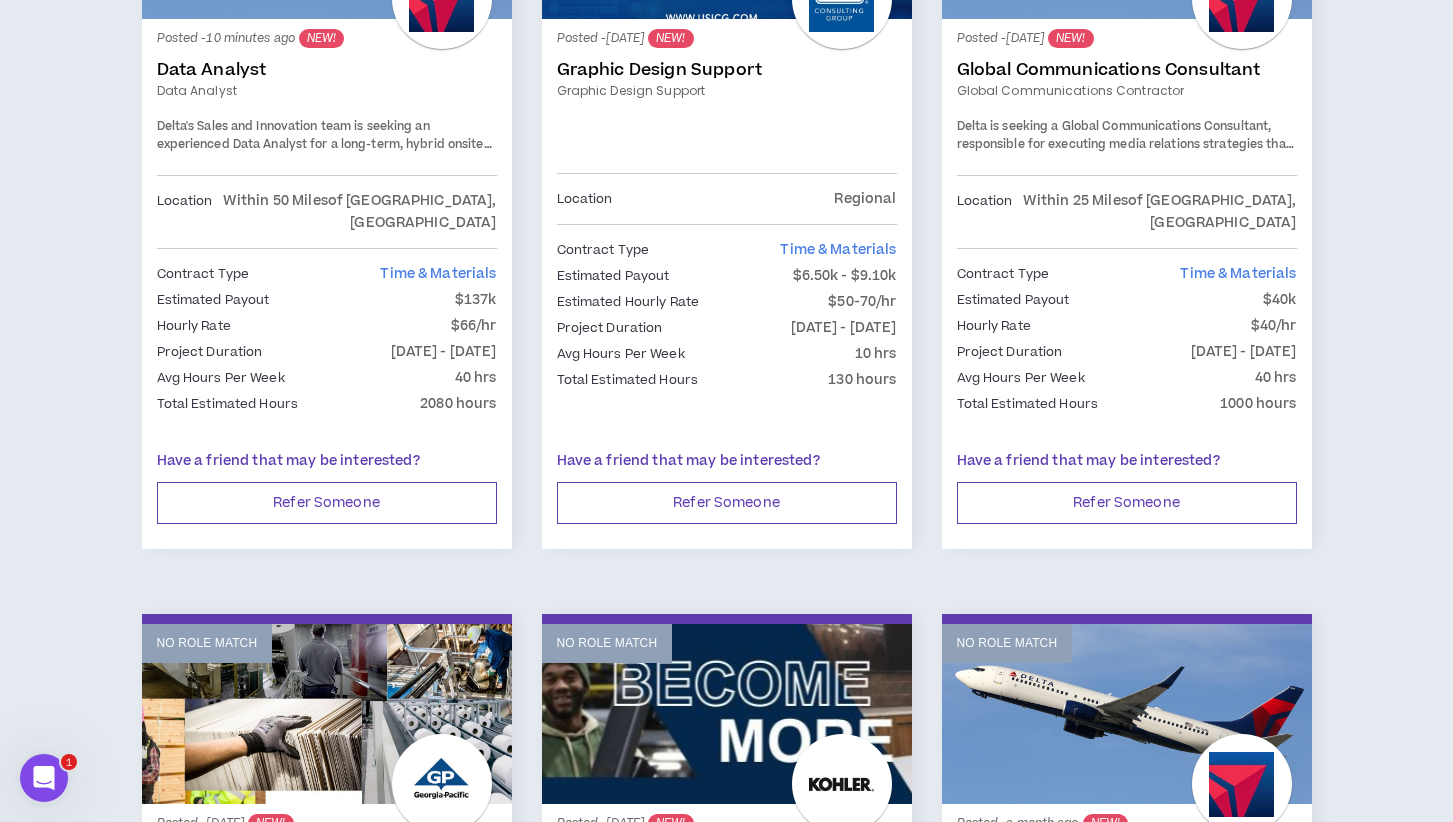 scroll, scrollTop: 0, scrollLeft: 0, axis: both 